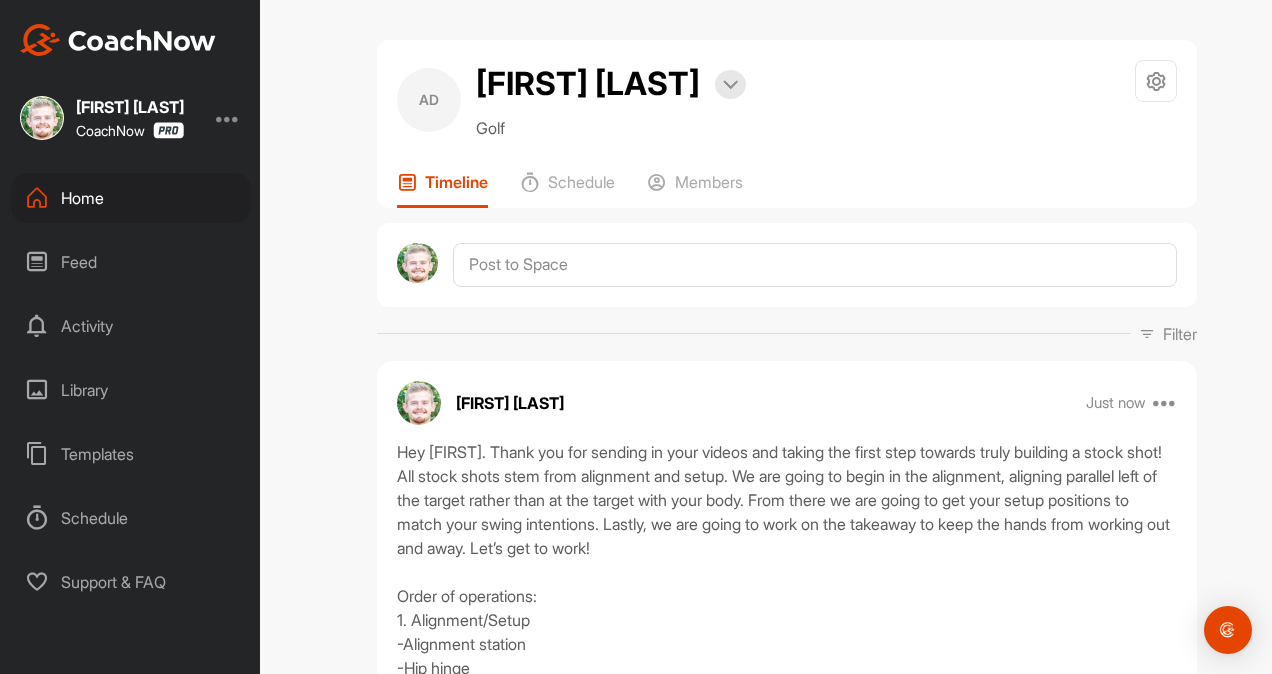 click on "Home" at bounding box center [131, 198] 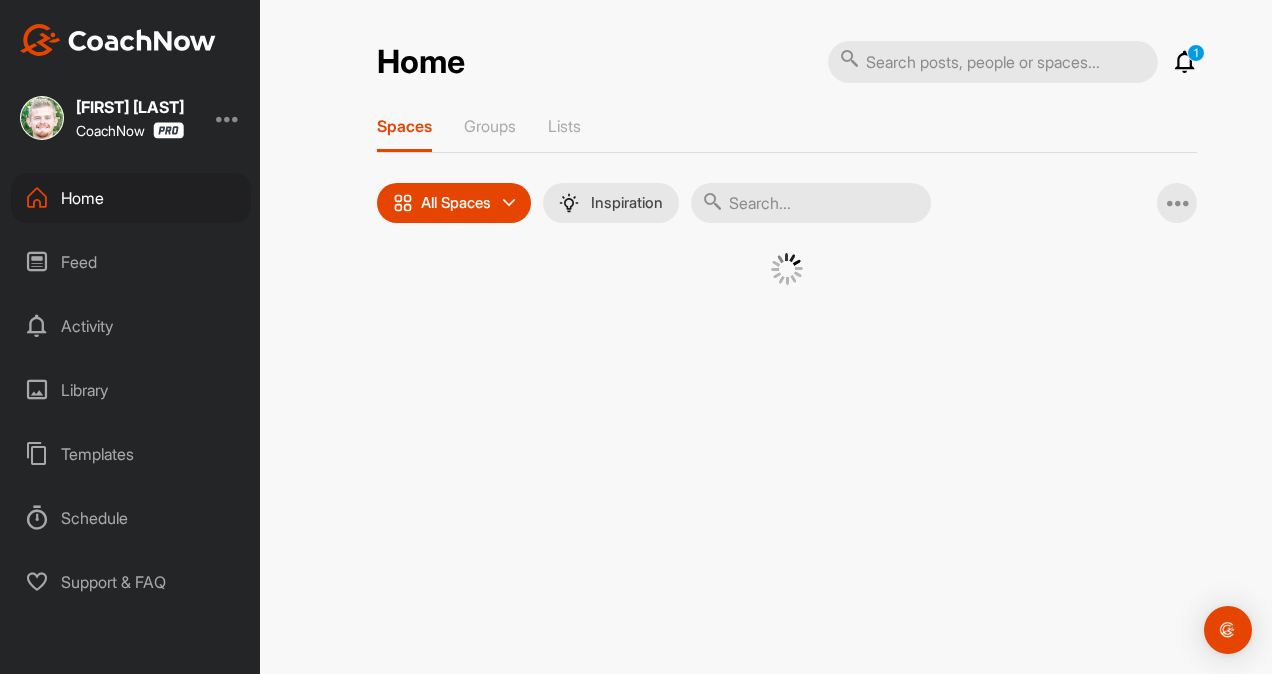 scroll, scrollTop: 0, scrollLeft: 0, axis: both 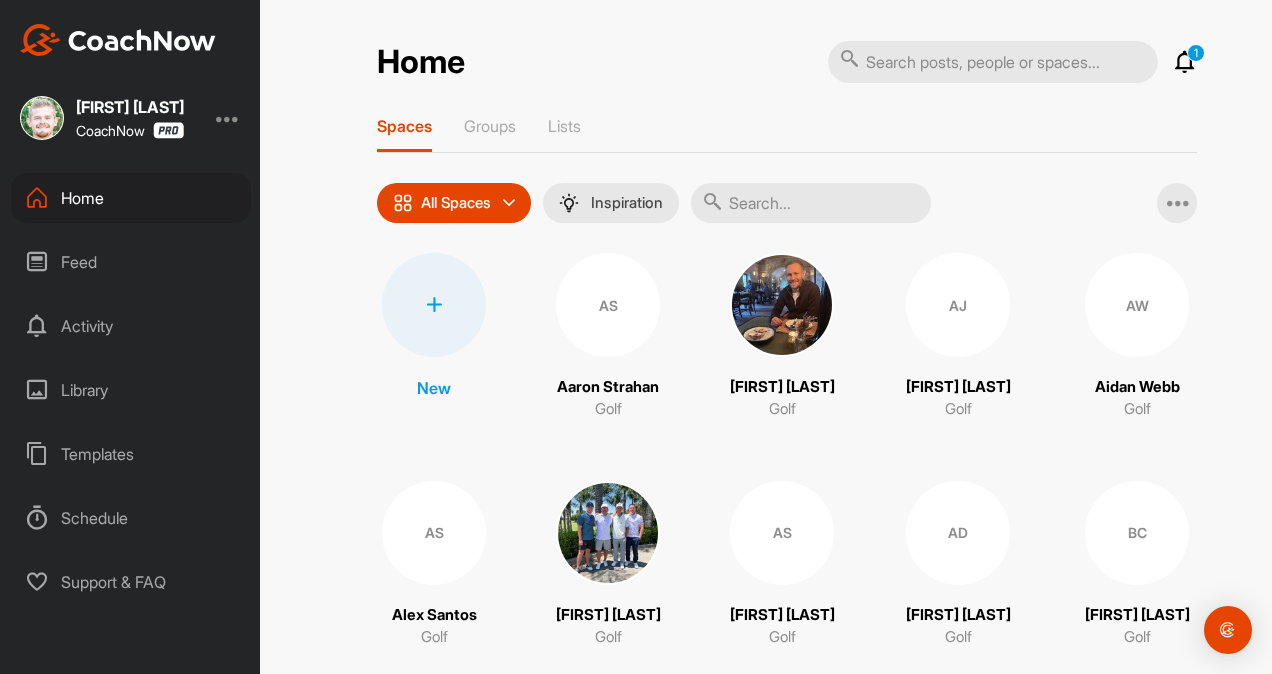 click at bounding box center [811, 203] 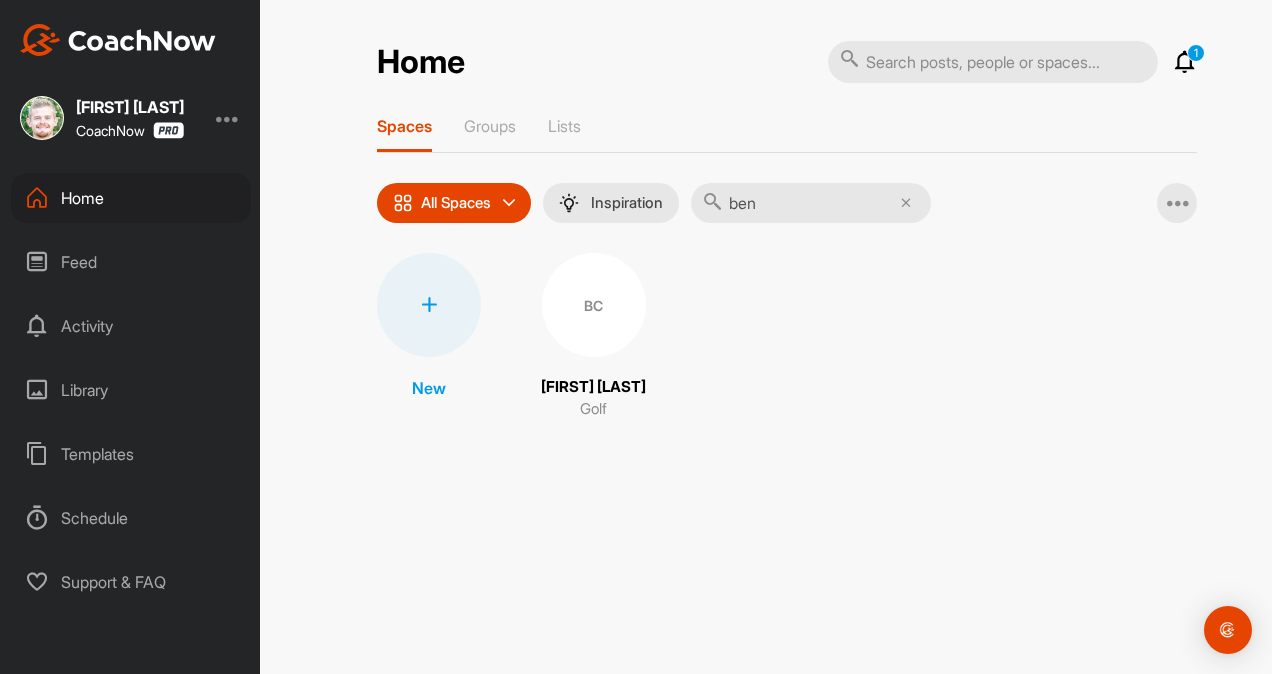 type on "ben" 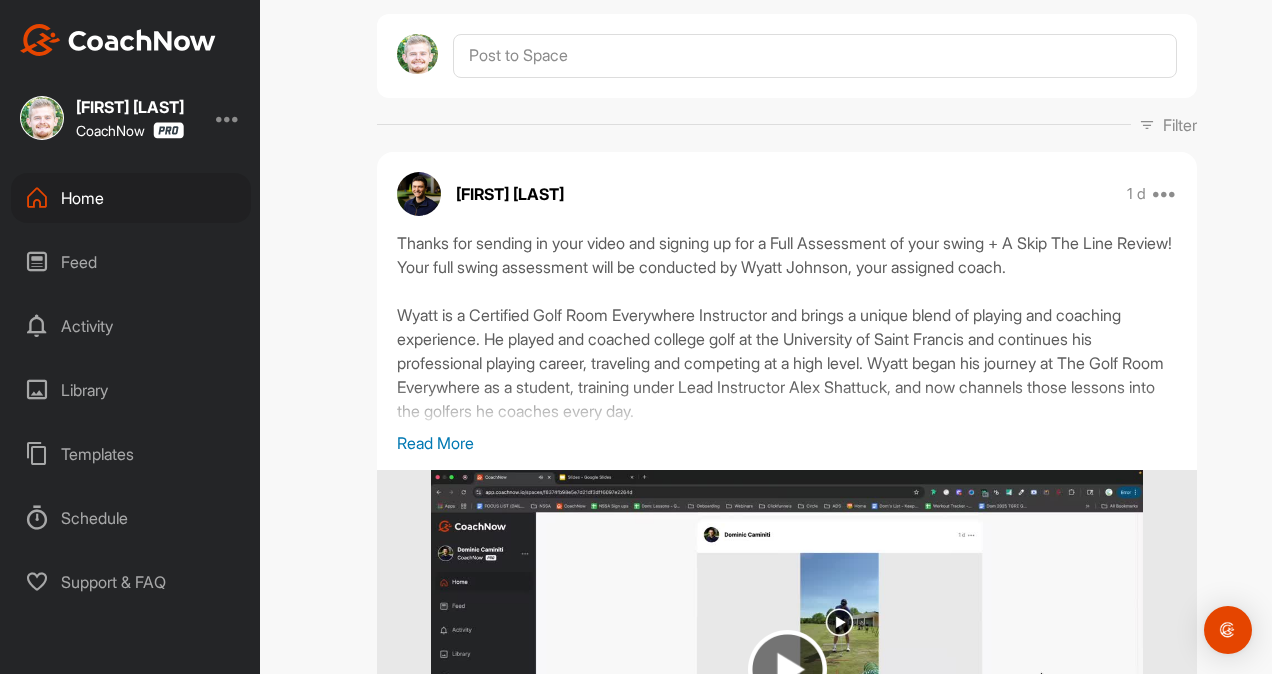 scroll, scrollTop: 202, scrollLeft: 0, axis: vertical 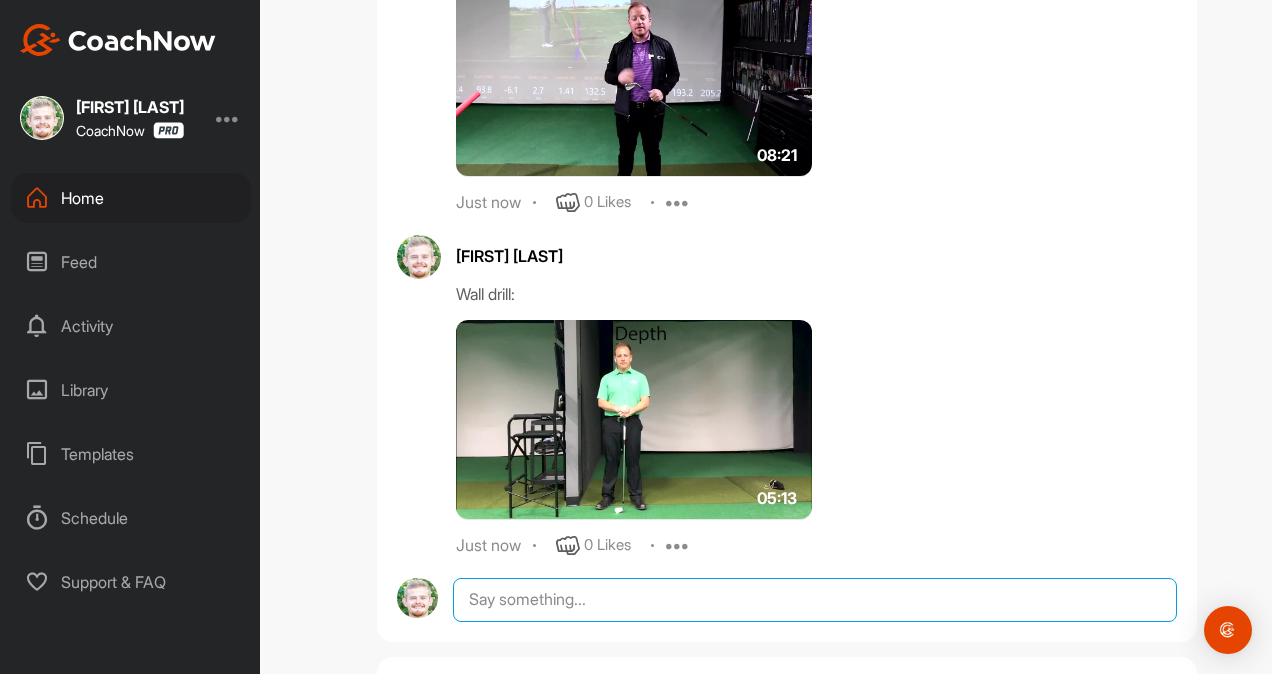 click at bounding box center [815, 600] 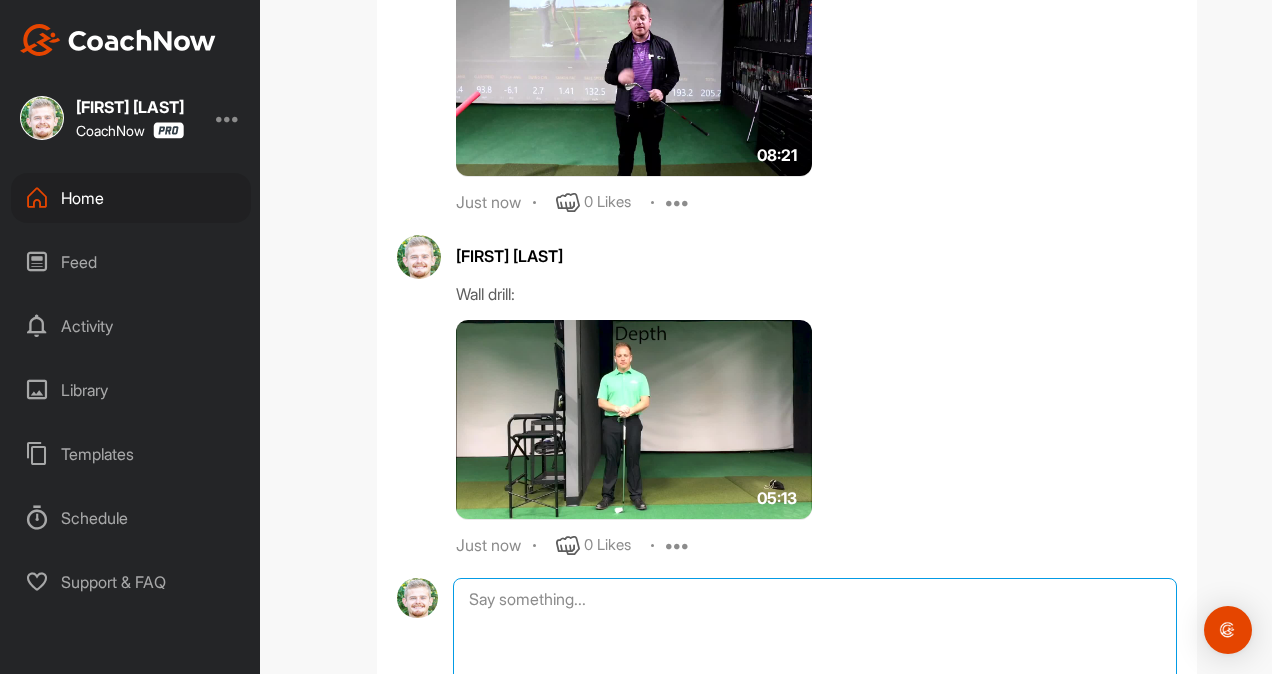 paste on "[student name], if you are interested in signing up for a Membership, it would be great to keep working with you on your game. All you would have to do is sign up using this link below! Let's get you hitting a stock shot!
https://www.thegolfroomeverywhere.com/coaching" 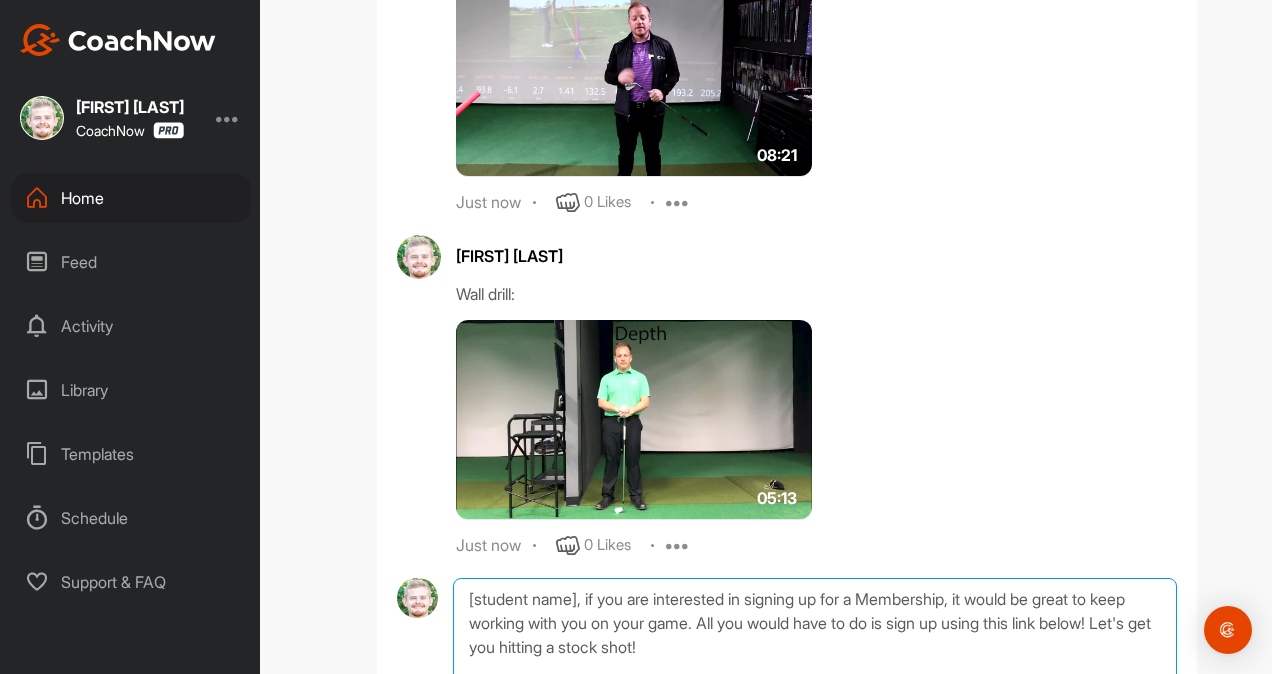 scroll, scrollTop: 1397, scrollLeft: 0, axis: vertical 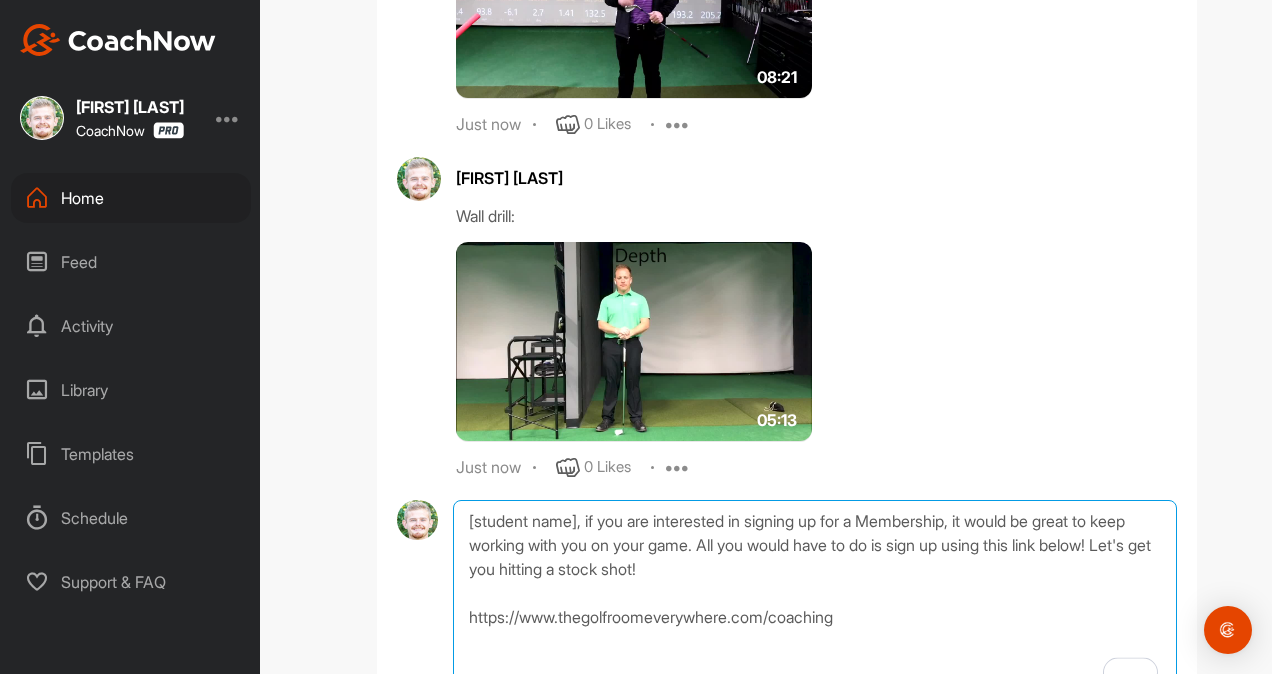 drag, startPoint x: 902, startPoint y: 628, endPoint x: 284, endPoint y: 458, distance: 640.95557 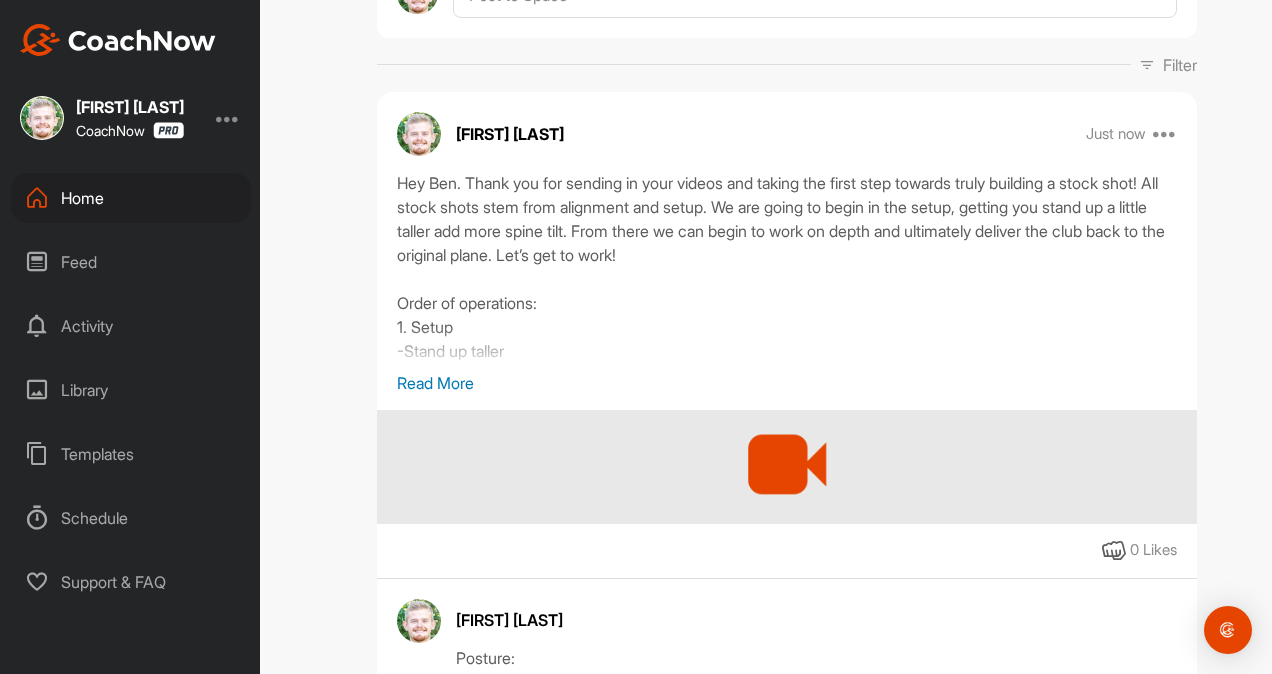 scroll, scrollTop: 0, scrollLeft: 0, axis: both 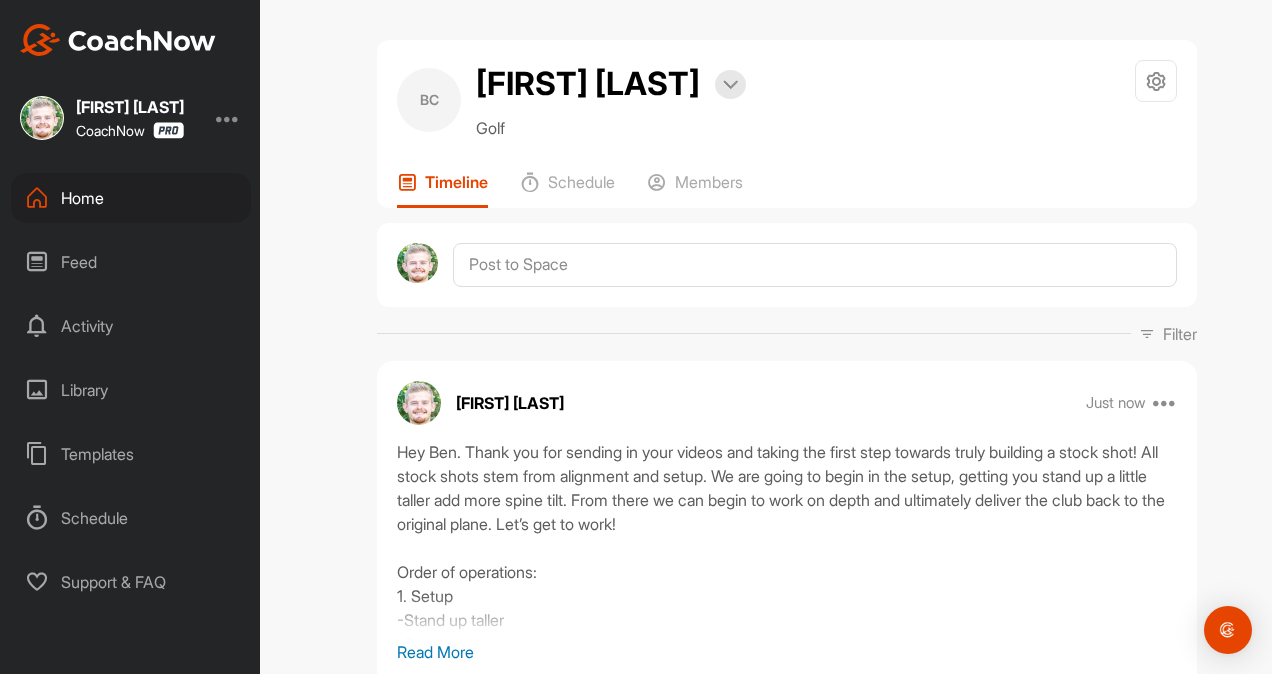 type 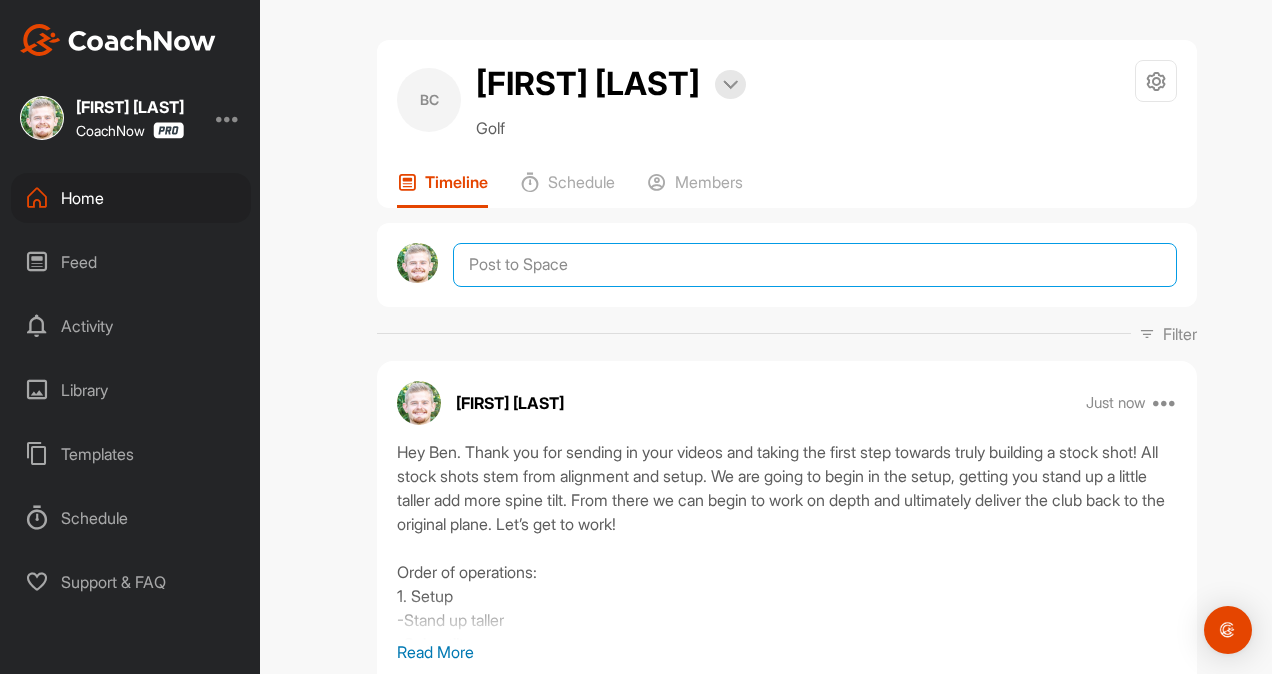 click at bounding box center (815, 265) 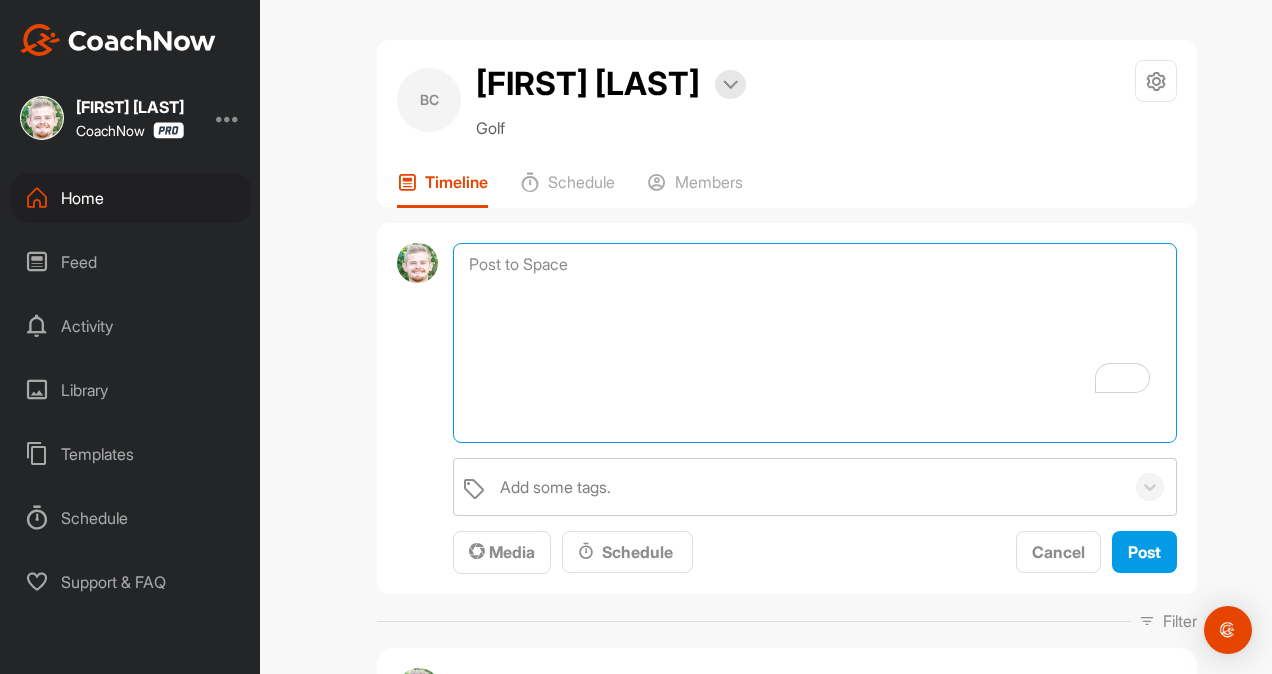paste on "[student name], if you are interested in signing up for a Membership, it would be great to keep working with you on your game. All you would have to do is sign up using this link below! Let's get you hitting a stock shot!
https://www.thegolfroomeverywhere.com/coaching" 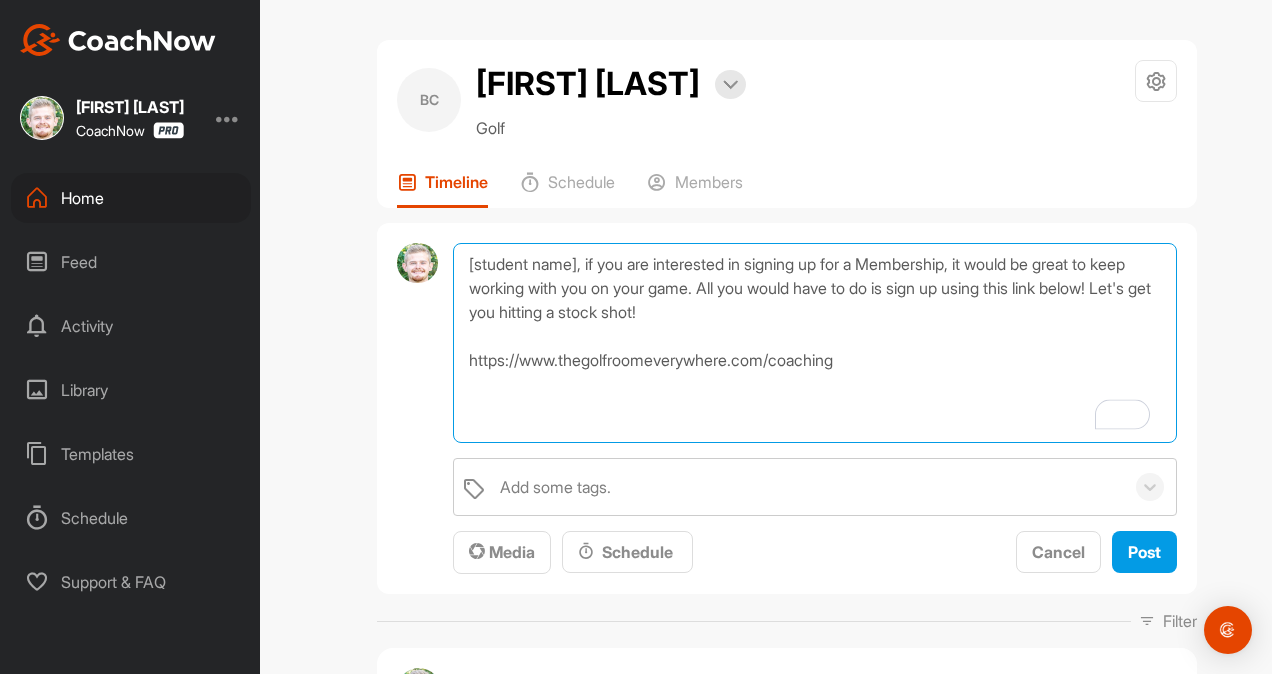 click on "[student name], if you are interested in signing up for a Membership, it would be great to keep working with you on your game. All you would have to do is sign up using this link below! Let's get you hitting a stock shot!
https://www.thegolfroomeverywhere.com/coaching" at bounding box center [815, 343] 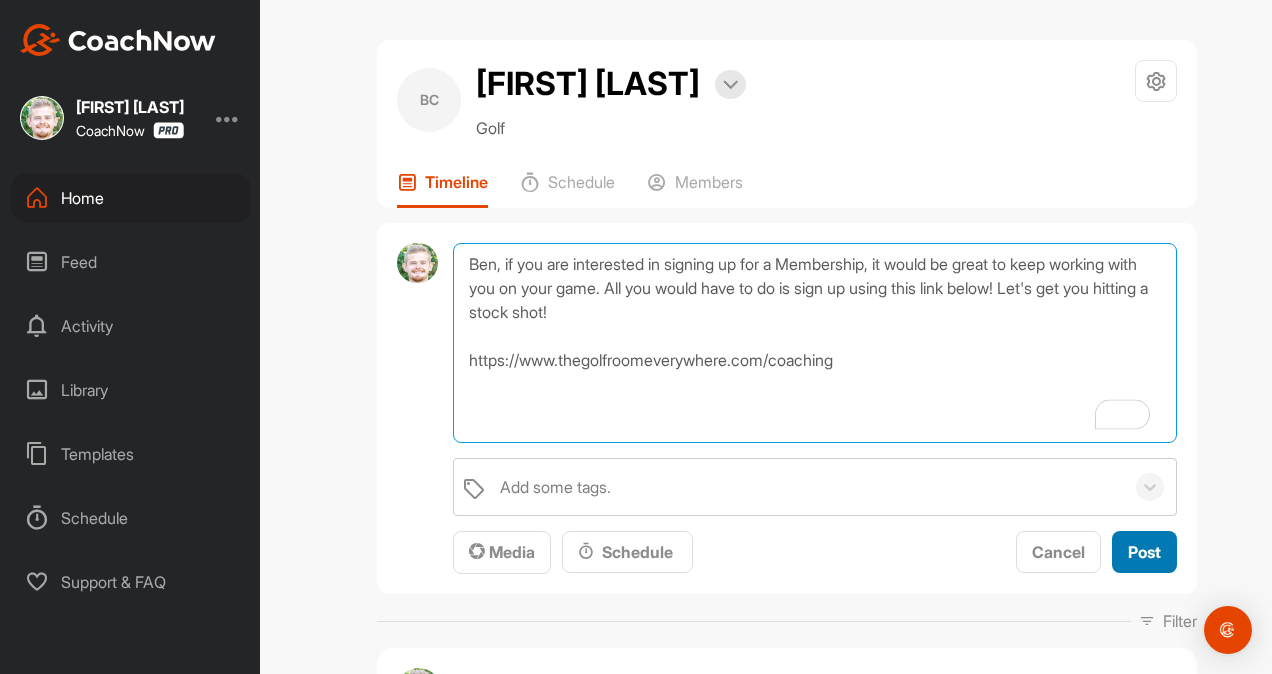 type on "Ben, if you are interested in signing up for a Membership, it would be great to keep working with you on your game. All you would have to do is sign up using this link below! Let's get you hitting a stock shot!
https://www.thegolfroomeverywhere.com/coaching" 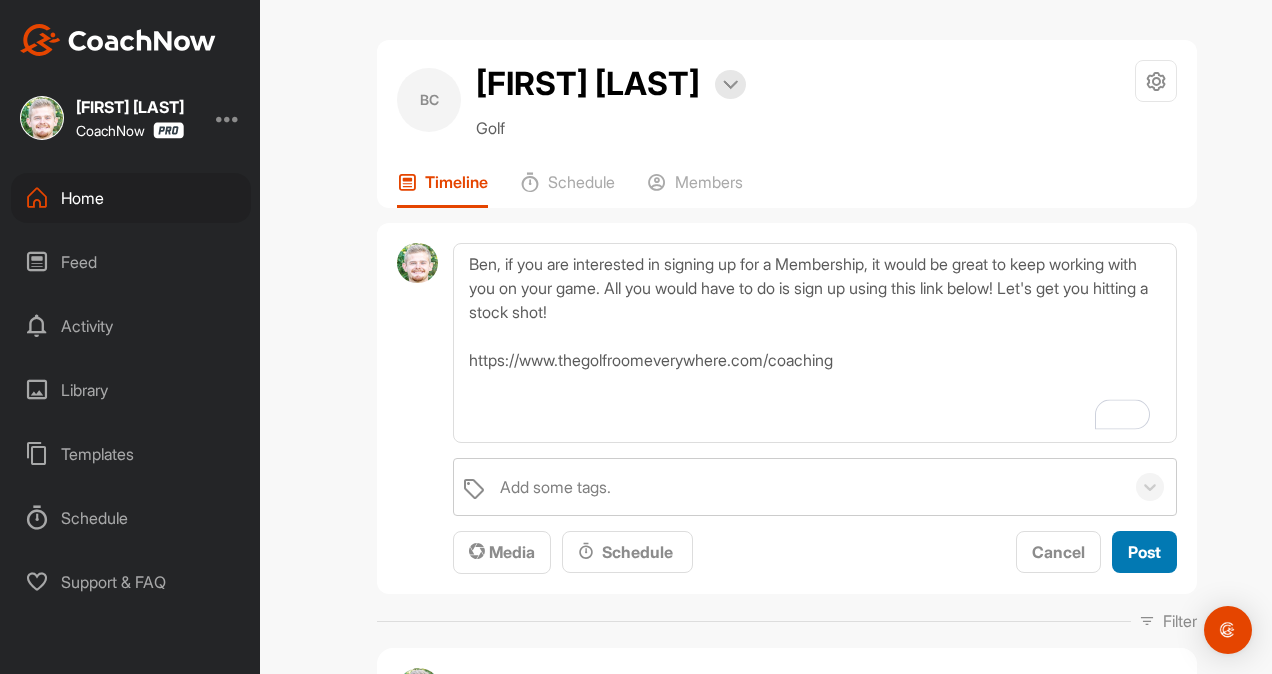 click on "Post" at bounding box center (1144, 552) 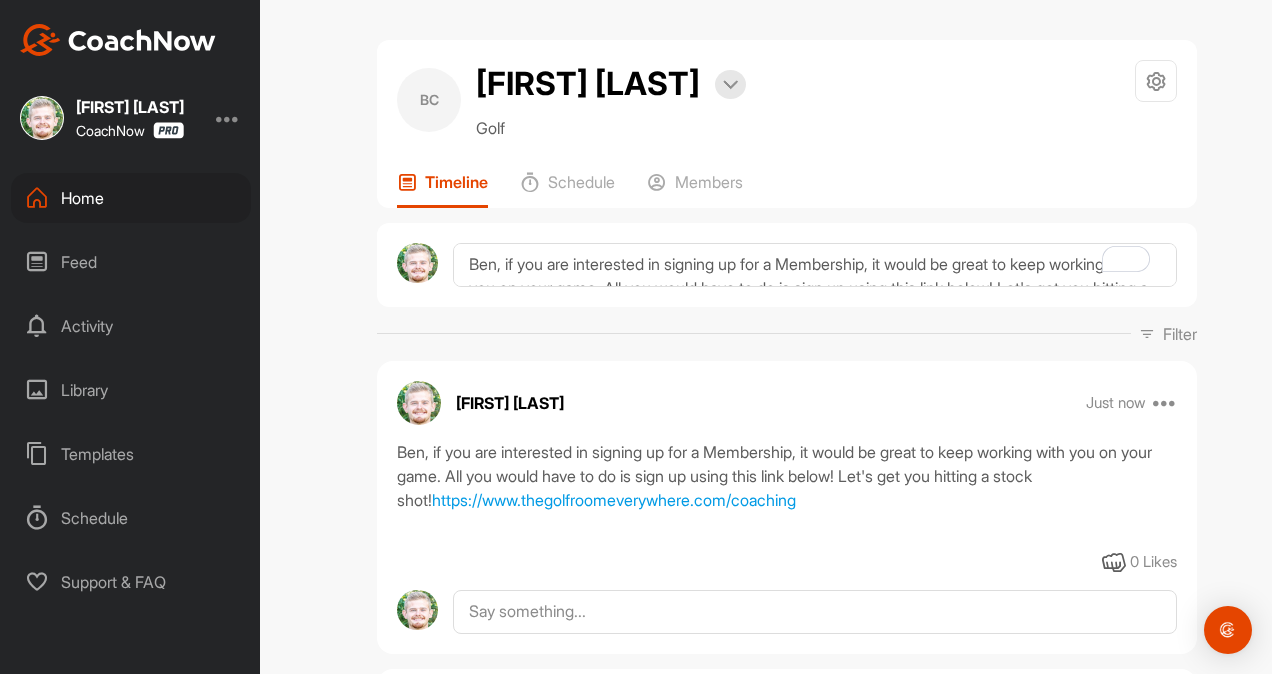 scroll, scrollTop: 729, scrollLeft: 0, axis: vertical 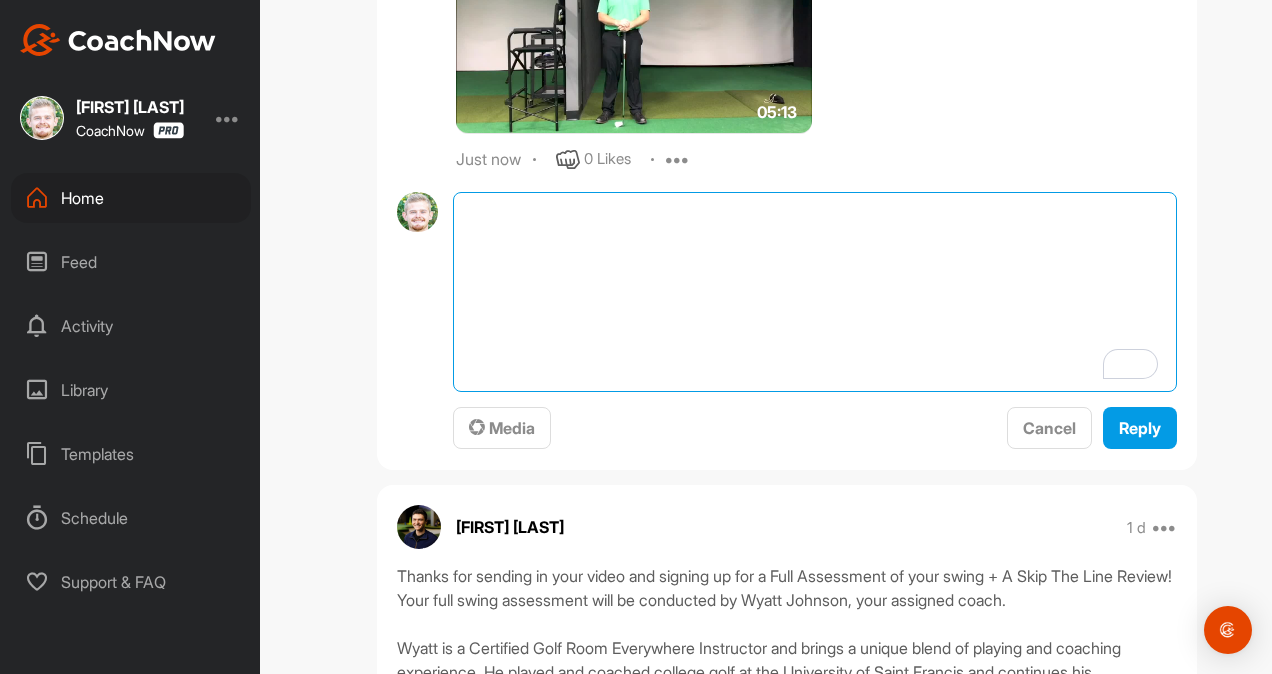 click at bounding box center [815, 292] 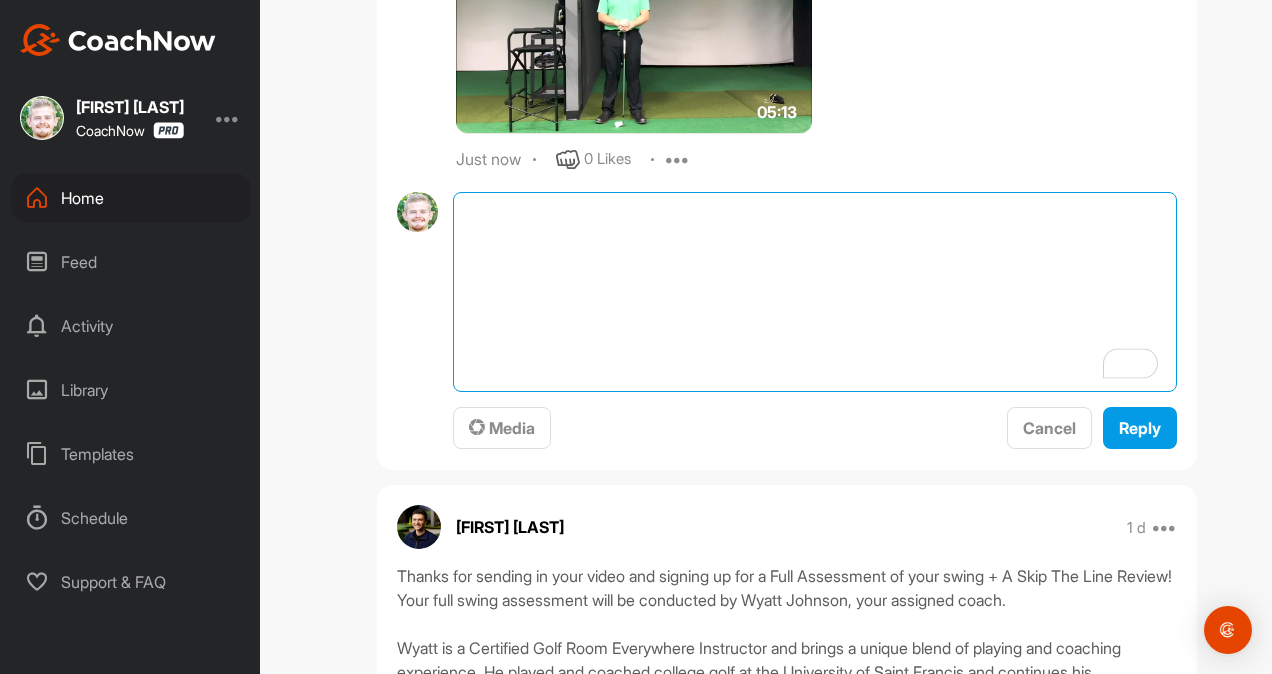 paste on "Also, quick favor:
If anything in this assessment gave you more clarity or an “ah-ha” moment about your swing, I’d love to hear what it was. It really helps us keep improving. Just drop it here in the comments if anything stood out to you." 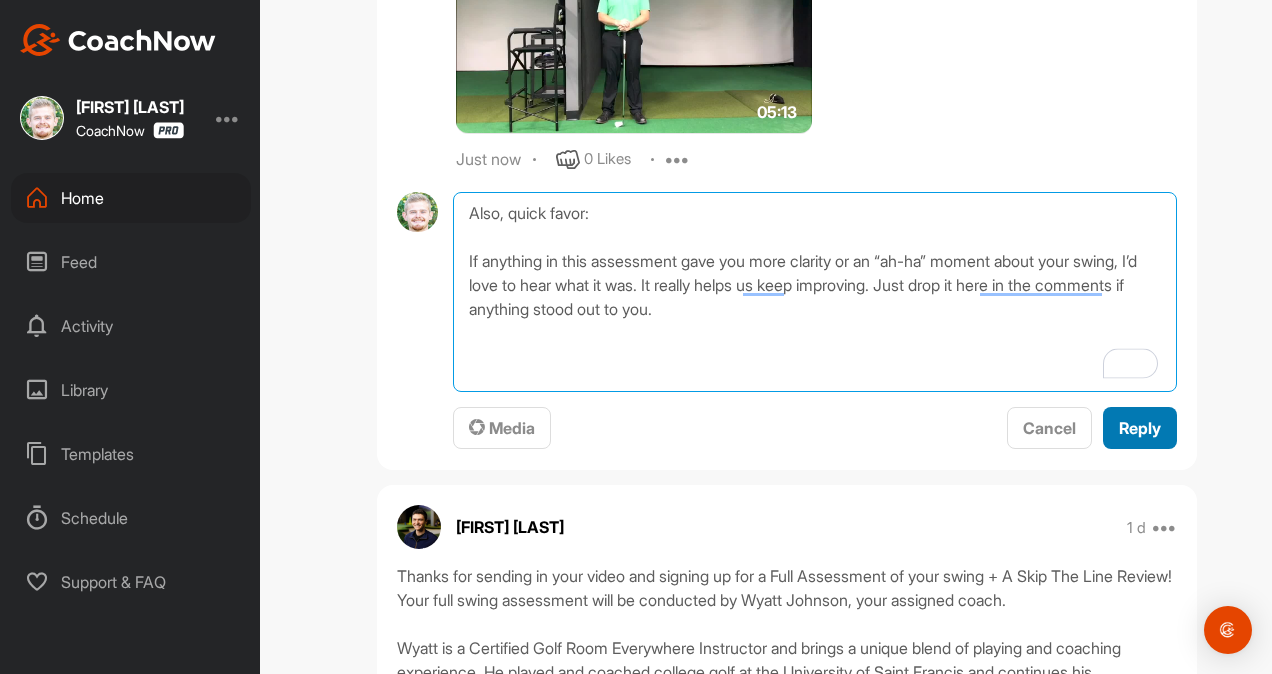 type on "Also, quick favor:
If anything in this assessment gave you more clarity or an “ah-ha” moment about your swing, I’d love to hear what it was. It really helps us keep improving. Just drop it here in the comments if anything stood out to you." 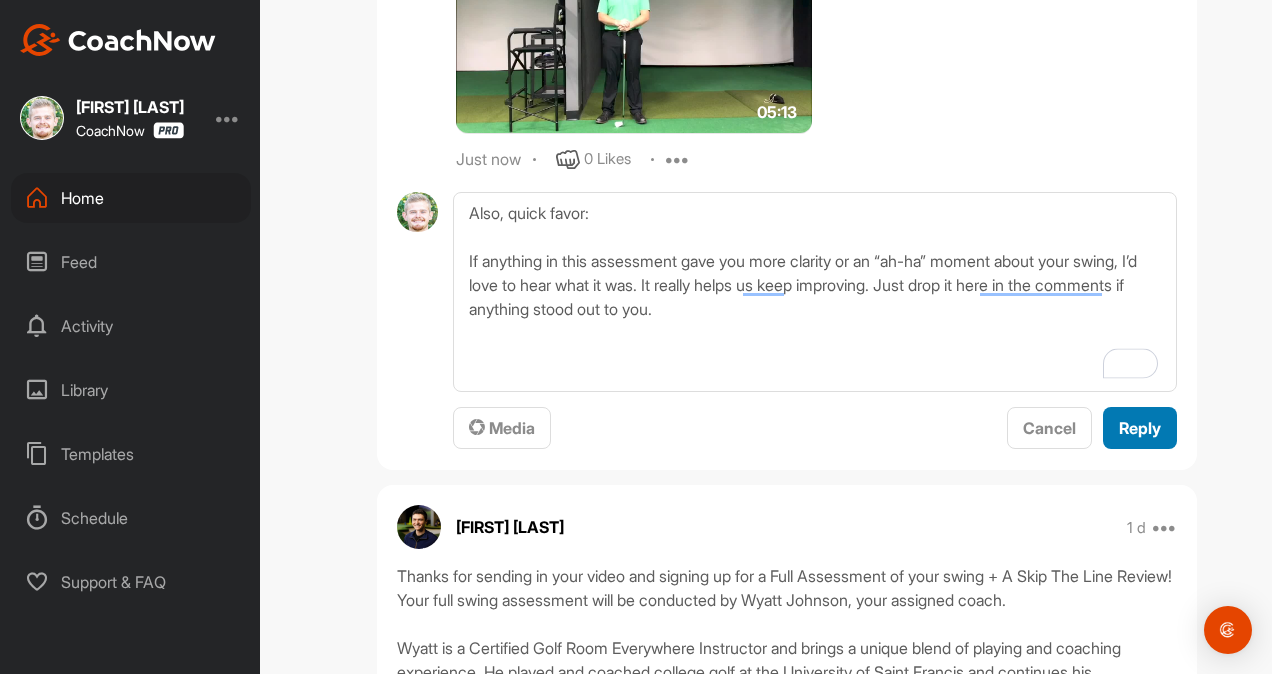 click on "Reply" at bounding box center [1140, 428] 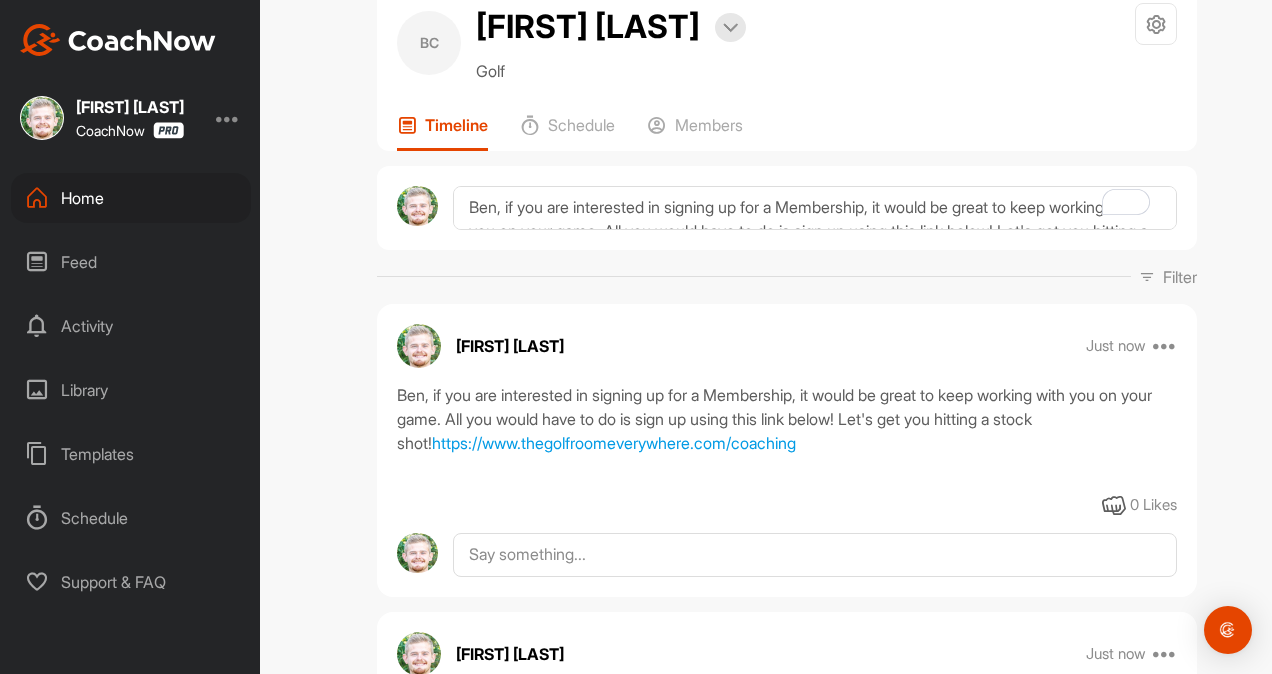 click on "Home" at bounding box center (131, 198) 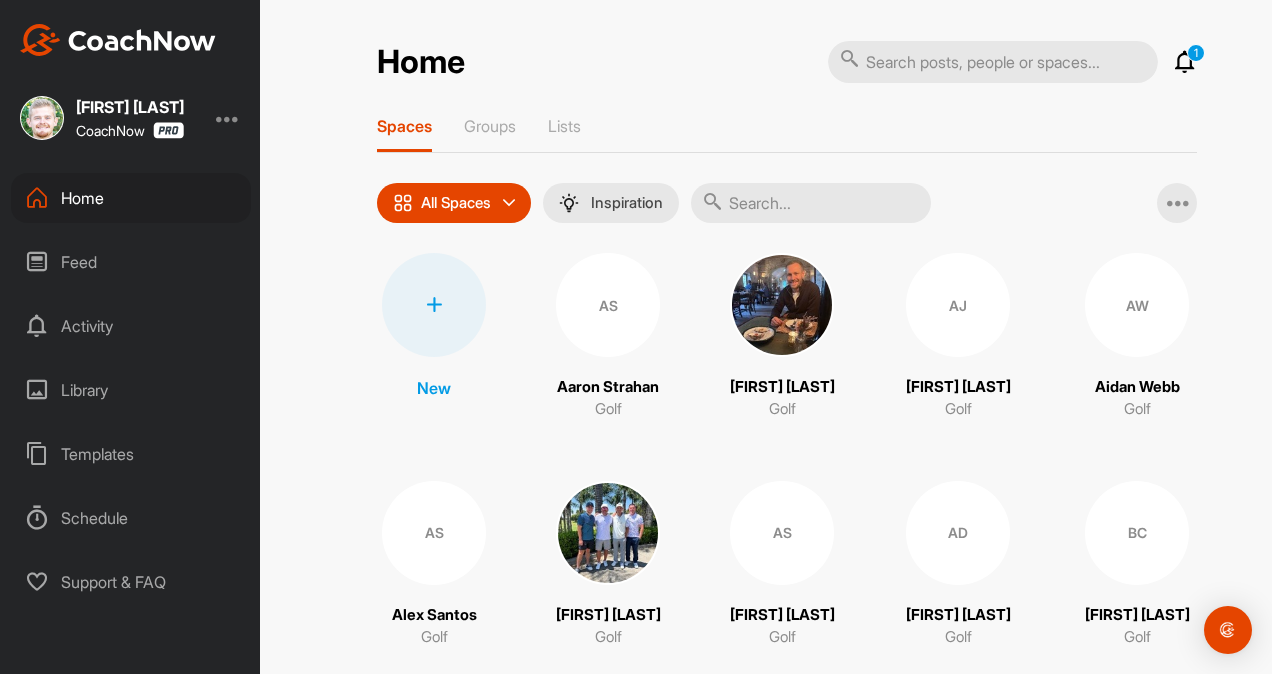 click at bounding box center (811, 203) 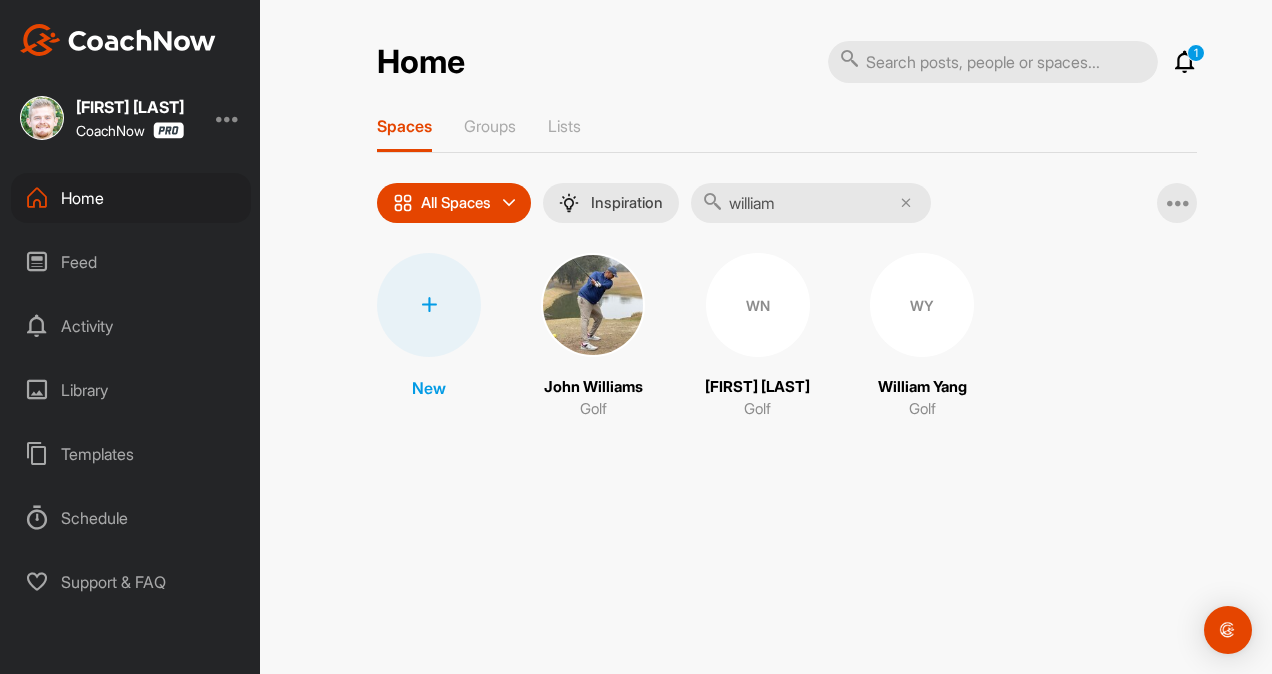 type on "william" 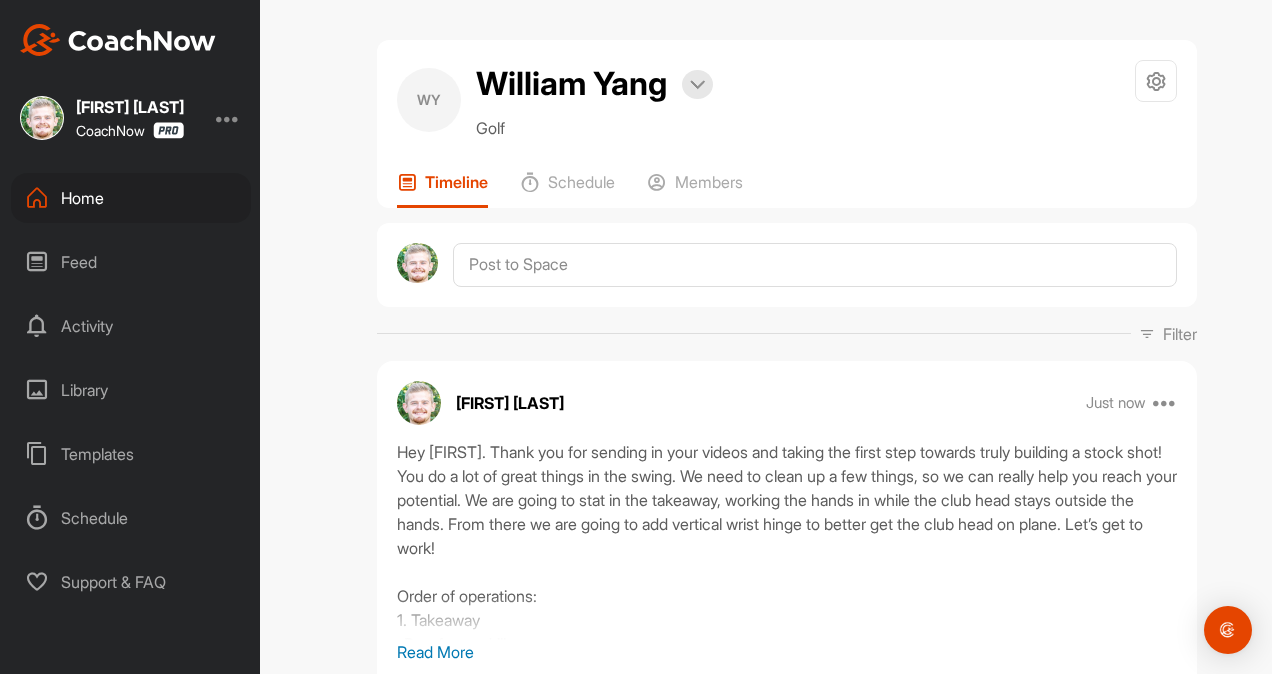 scroll, scrollTop: 0, scrollLeft: 0, axis: both 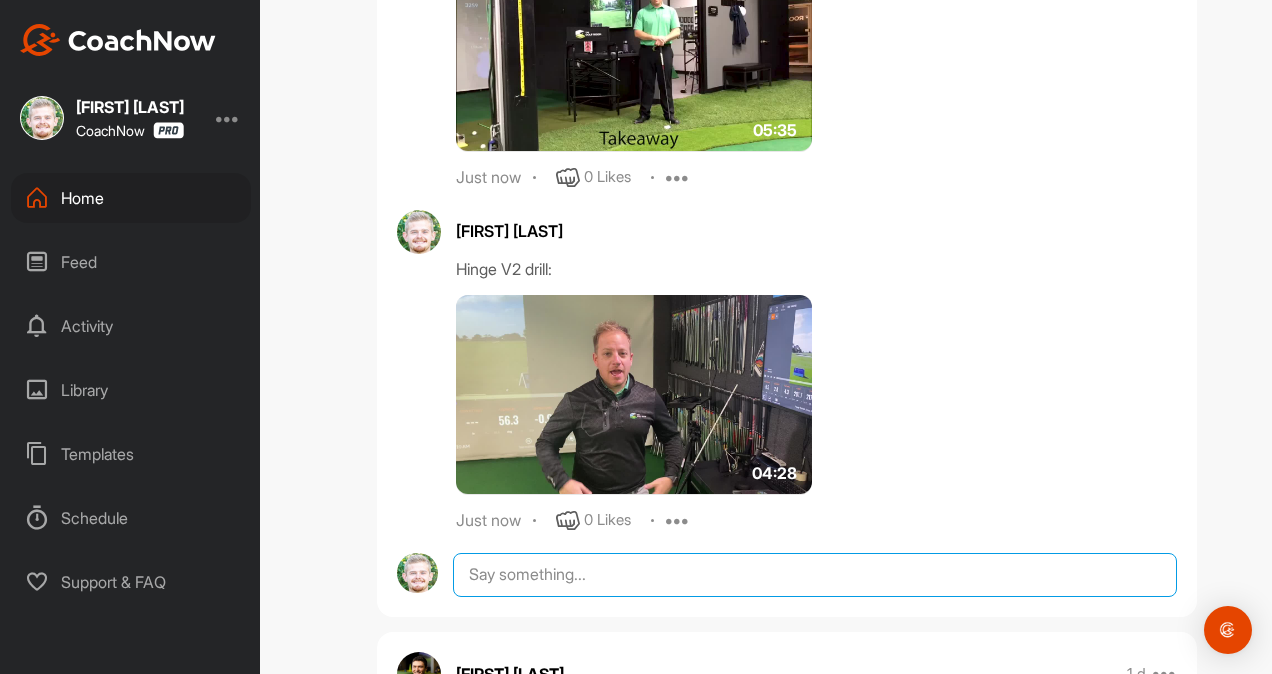 click at bounding box center (815, 575) 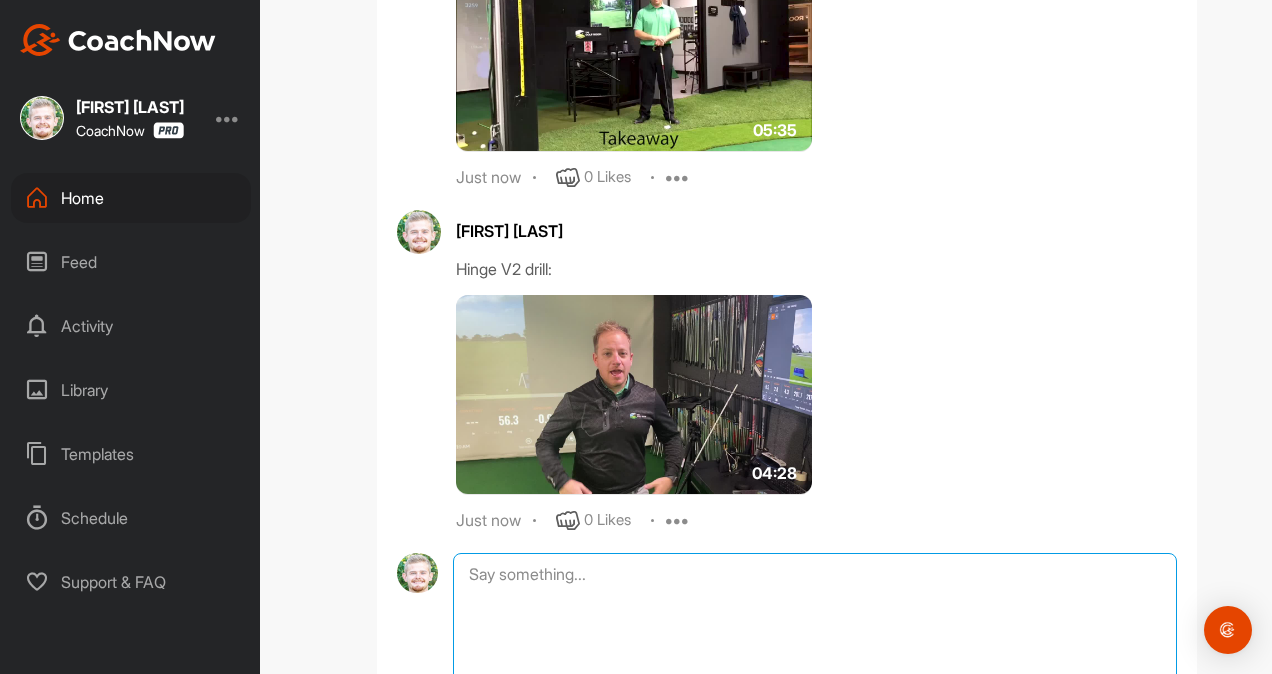 paste on "Also, quick favor:
If anything in this assessment gave you more clarity or an “ah-ha” moment about your swing, I’d love to hear what it was. It really helps us keep improving. Just drop it here in the comments if anything stood out to you." 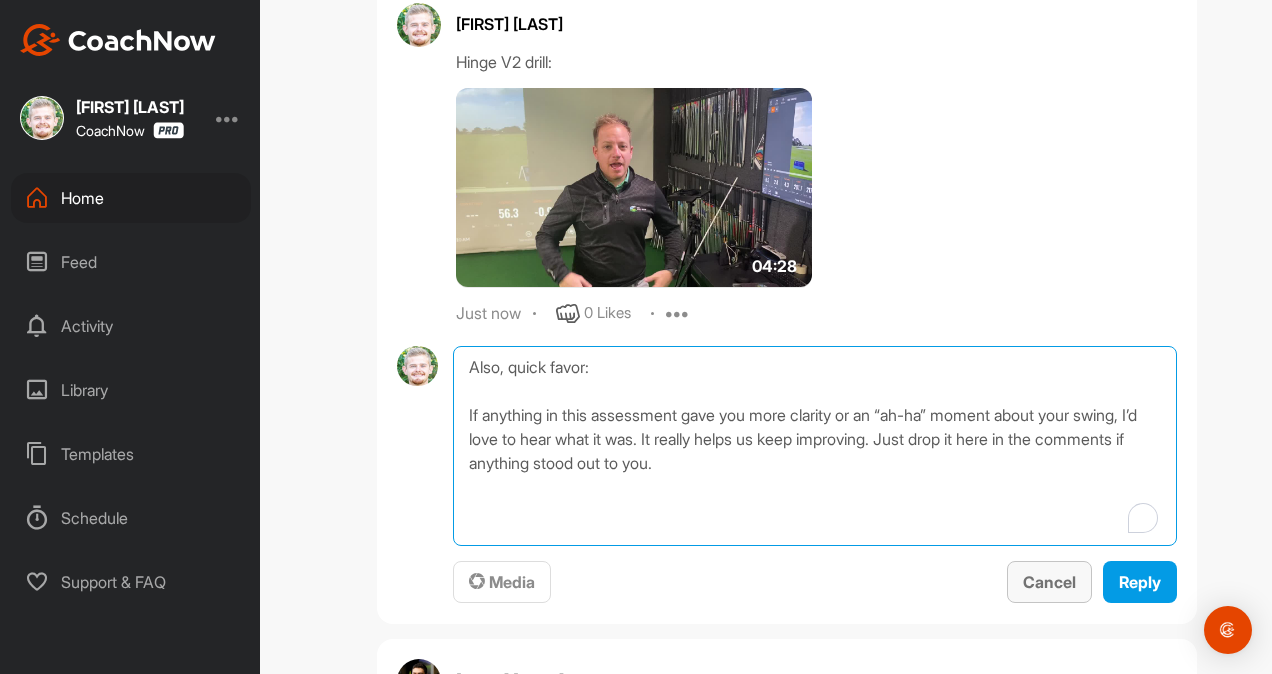 scroll, scrollTop: 1212, scrollLeft: 0, axis: vertical 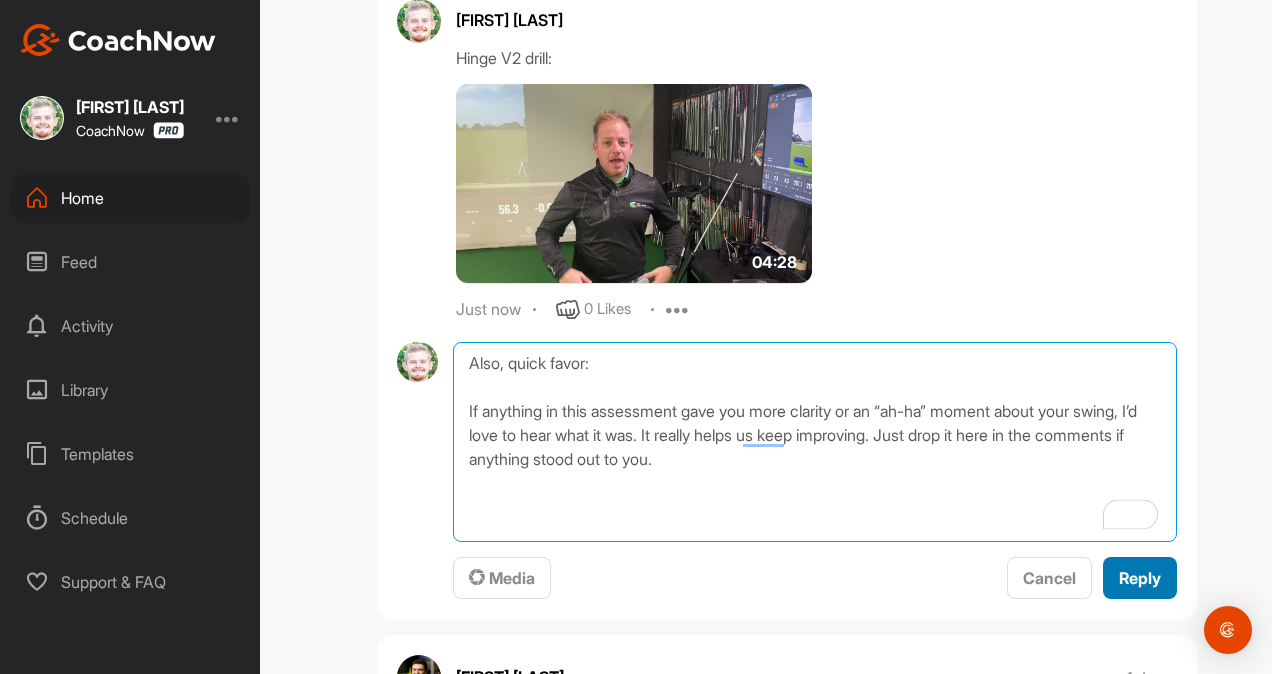 type on "Also, quick favor:
If anything in this assessment gave you more clarity or an “ah-ha” moment about your swing, I’d love to hear what it was. It really helps us keep improving. Just drop it here in the comments if anything stood out to you." 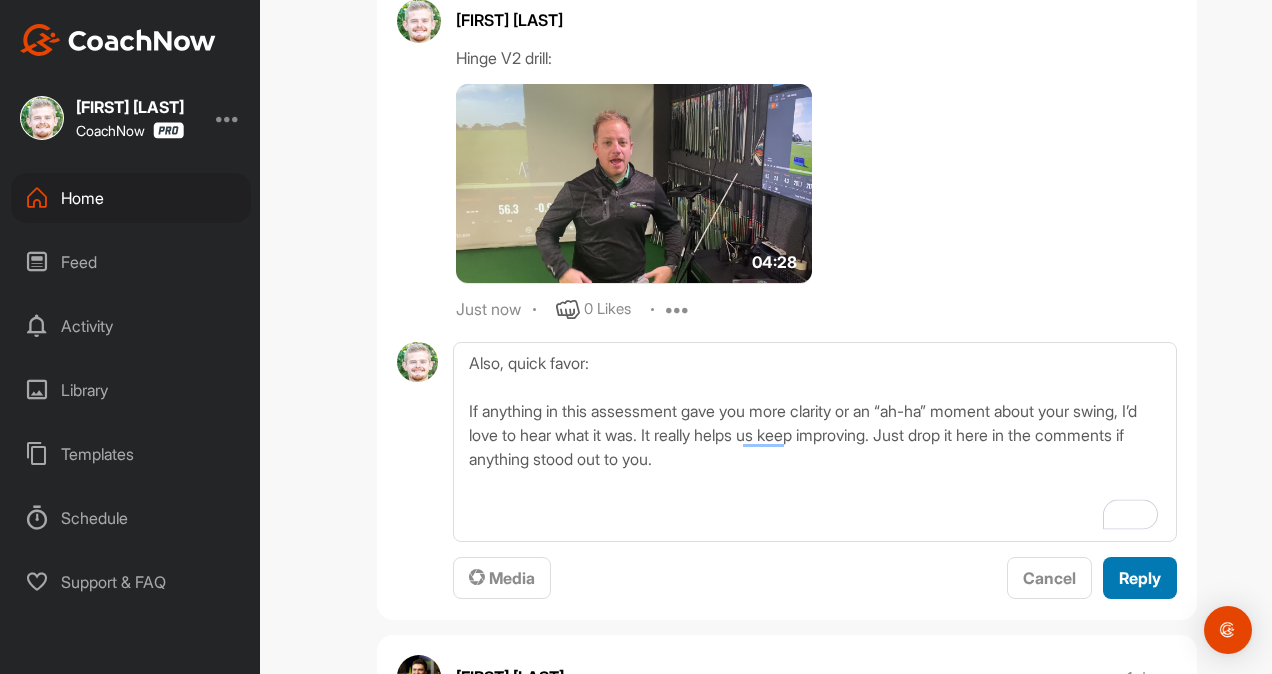 click on "Reply" at bounding box center [1140, 578] 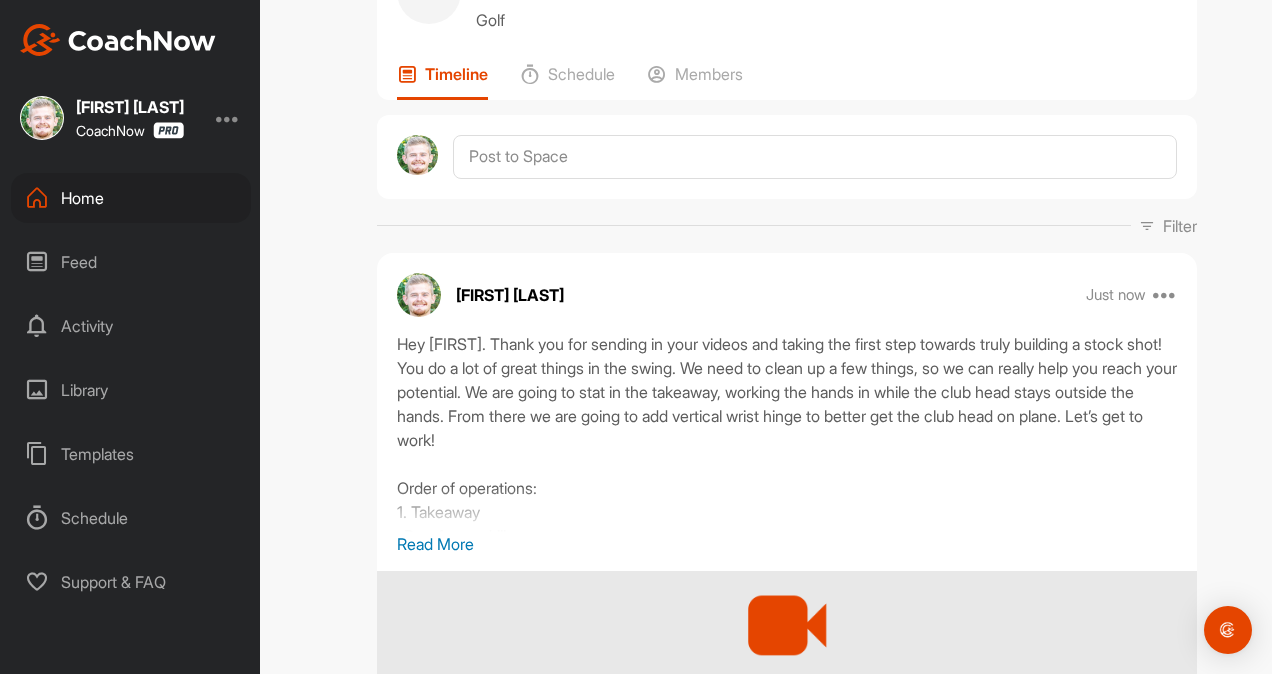 scroll, scrollTop: 0, scrollLeft: 0, axis: both 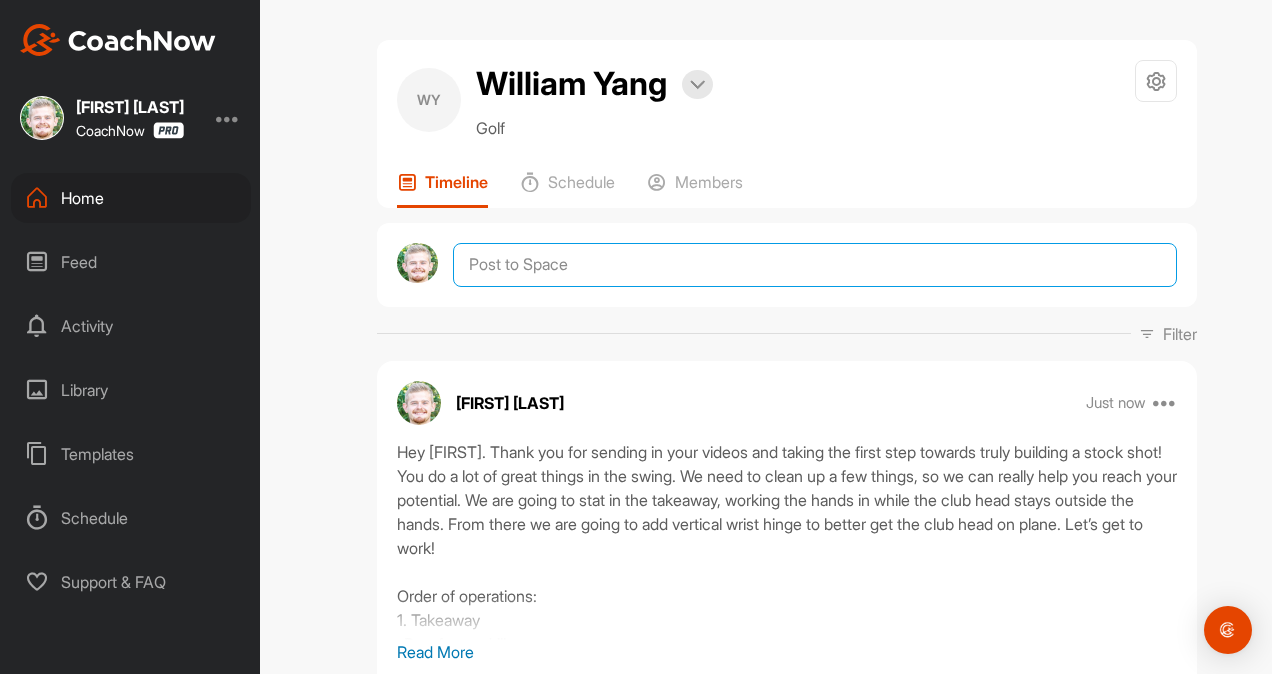 click at bounding box center [815, 265] 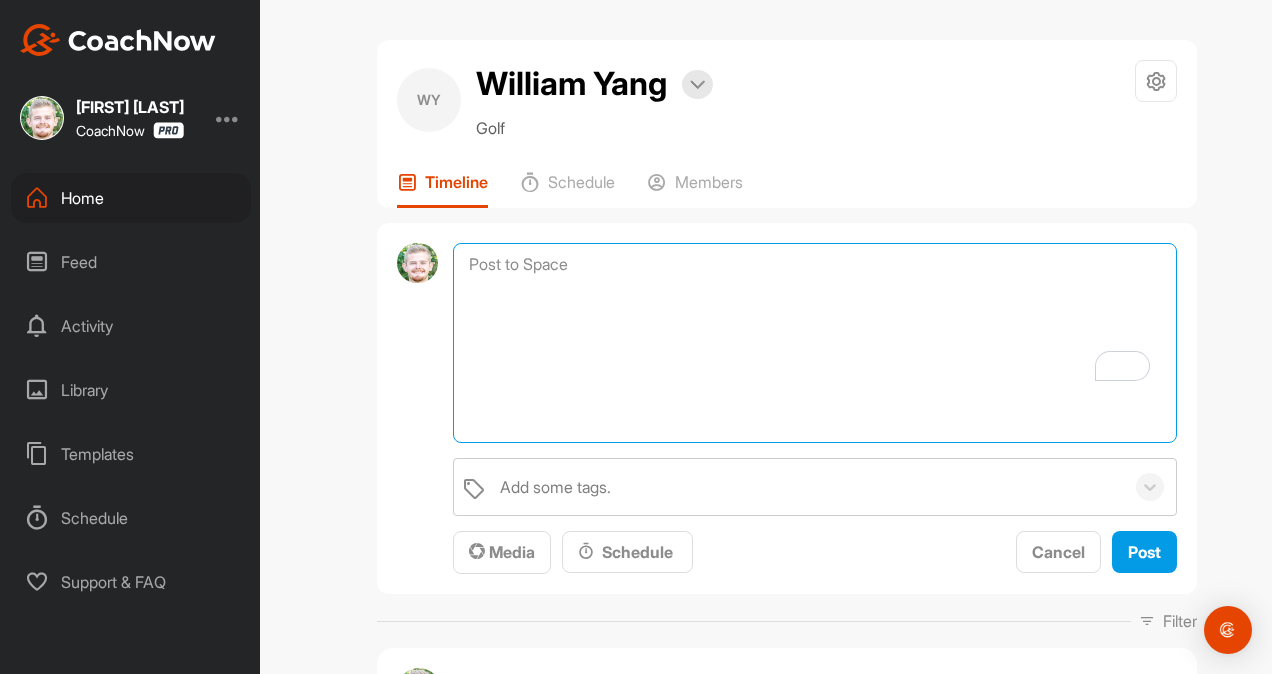 paste on "[student name], if you are interested in signing up for a Membership, it would be great to keep working with you on your game. All you would have to do is sign up using this link below! Let's get you hitting a stock shot!
https://www.thegolfroomeverywhere.com/coaching" 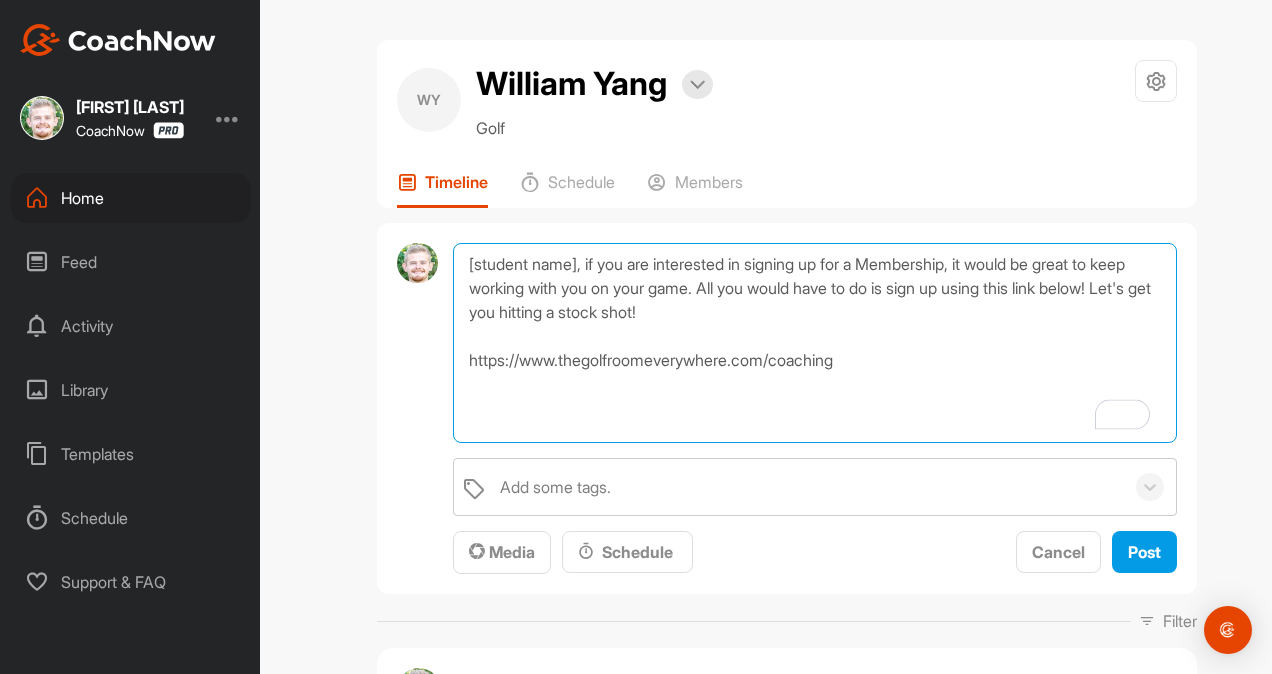 click on "[student name], if you are interested in signing up for a Membership, it would be great to keep working with you on your game. All you would have to do is sign up using this link below! Let's get you hitting a stock shot!
https://www.thegolfroomeverywhere.com/coaching" at bounding box center (815, 343) 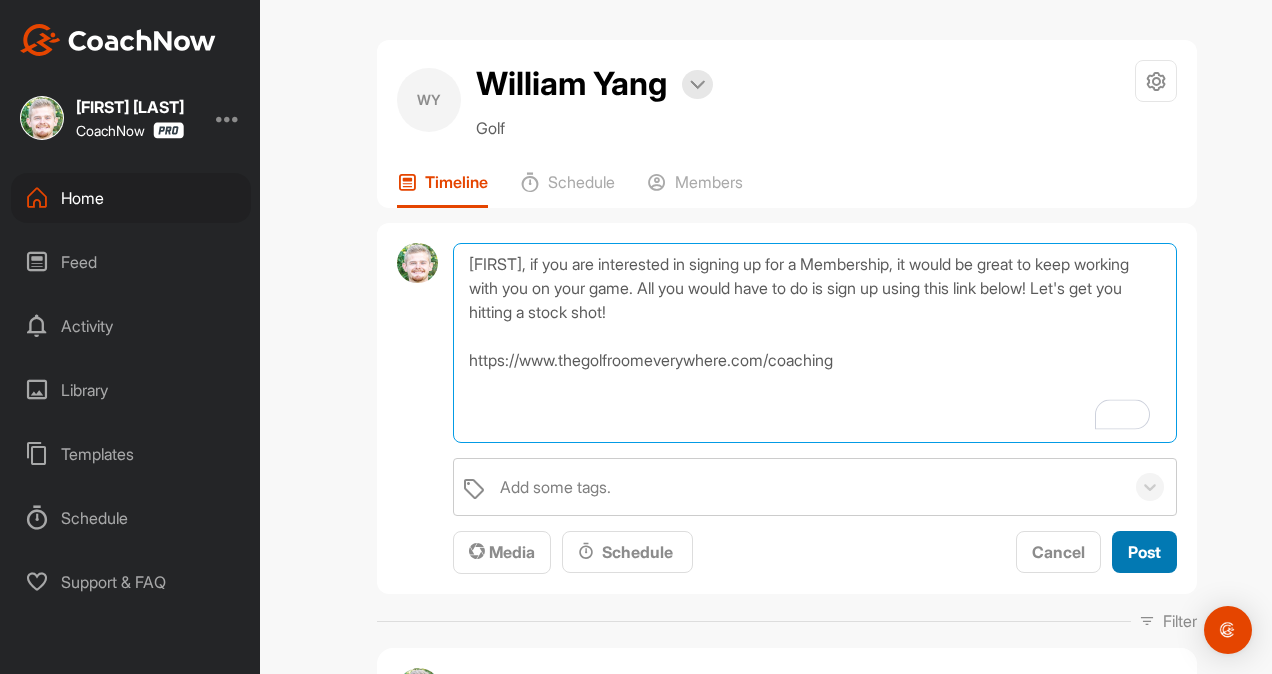 type on "[FIRST], if you are interested in signing up for a Membership, it would be great to keep working with you on your game. All you would have to do is sign up using this link below! Let's get you hitting a stock shot!
https://www.thegolfroomeverywhere.com/coaching" 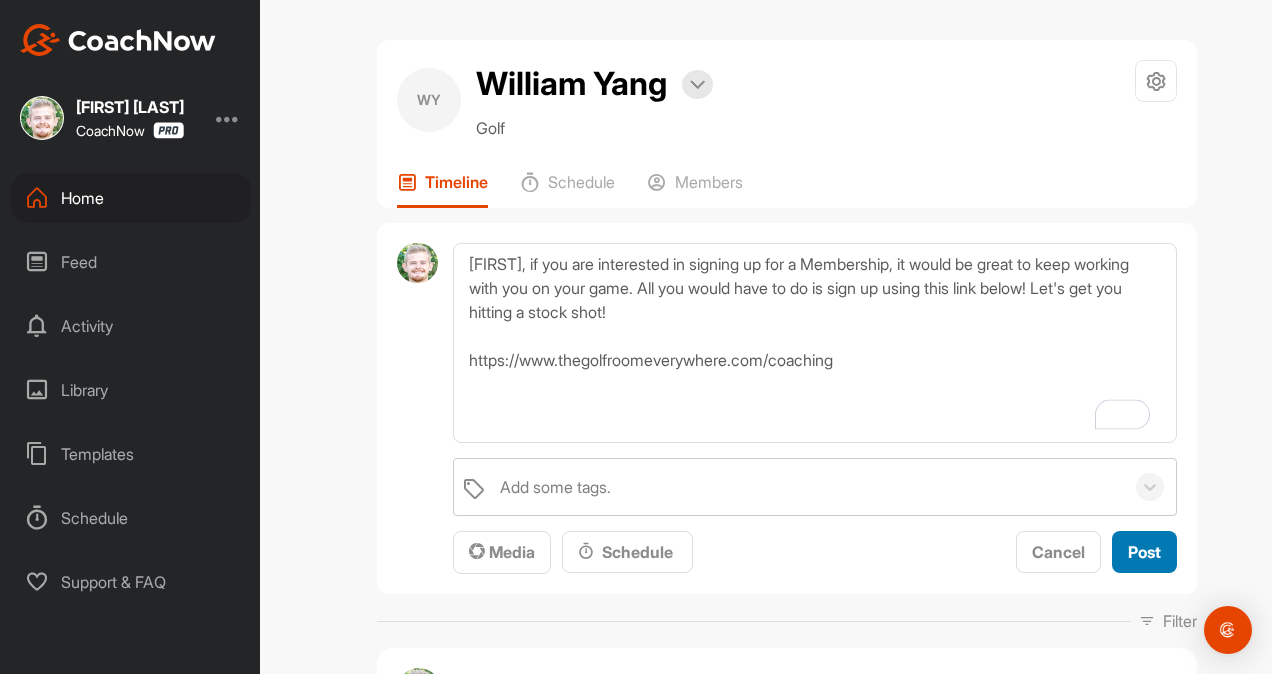 click on "Post" at bounding box center [1144, 552] 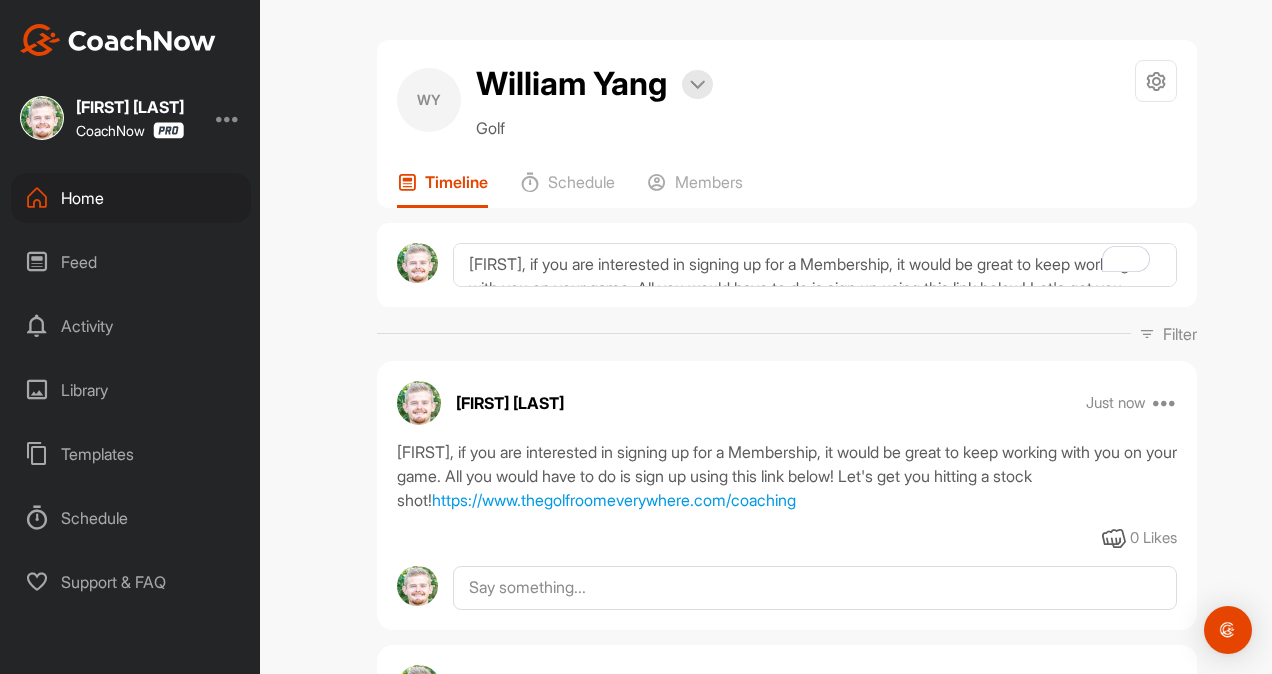 click on "Home" at bounding box center [131, 198] 